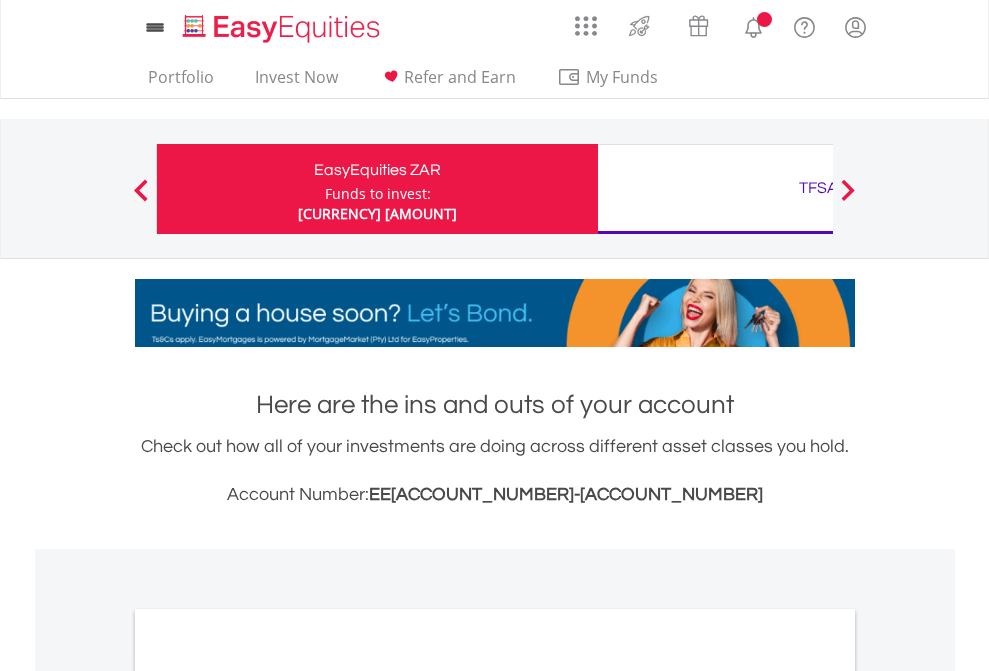 scroll, scrollTop: 0, scrollLeft: 0, axis: both 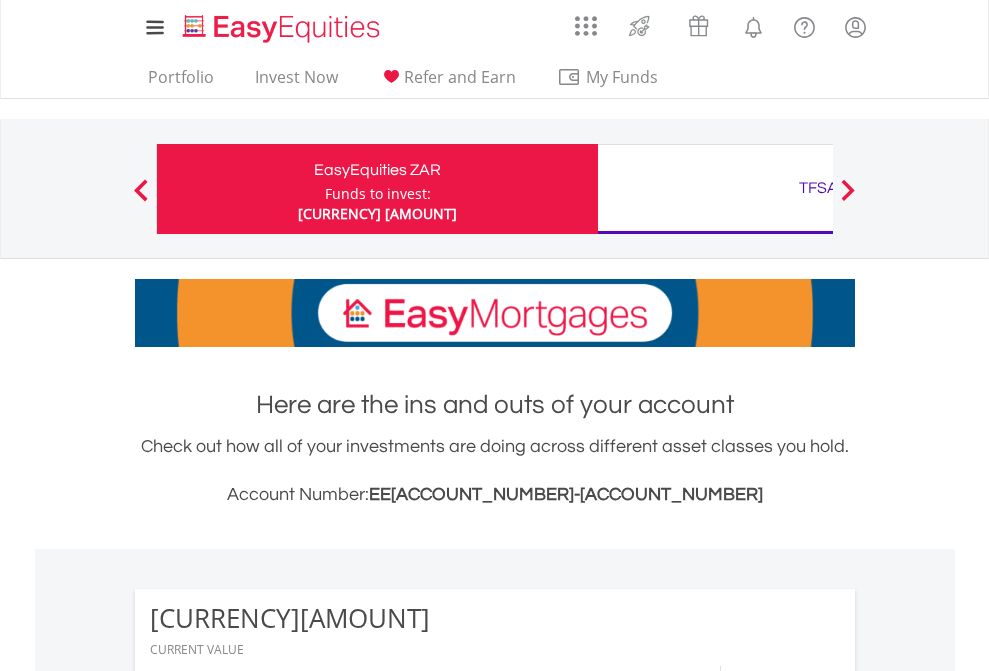 click on "Funds to invest:" at bounding box center (377, 194) 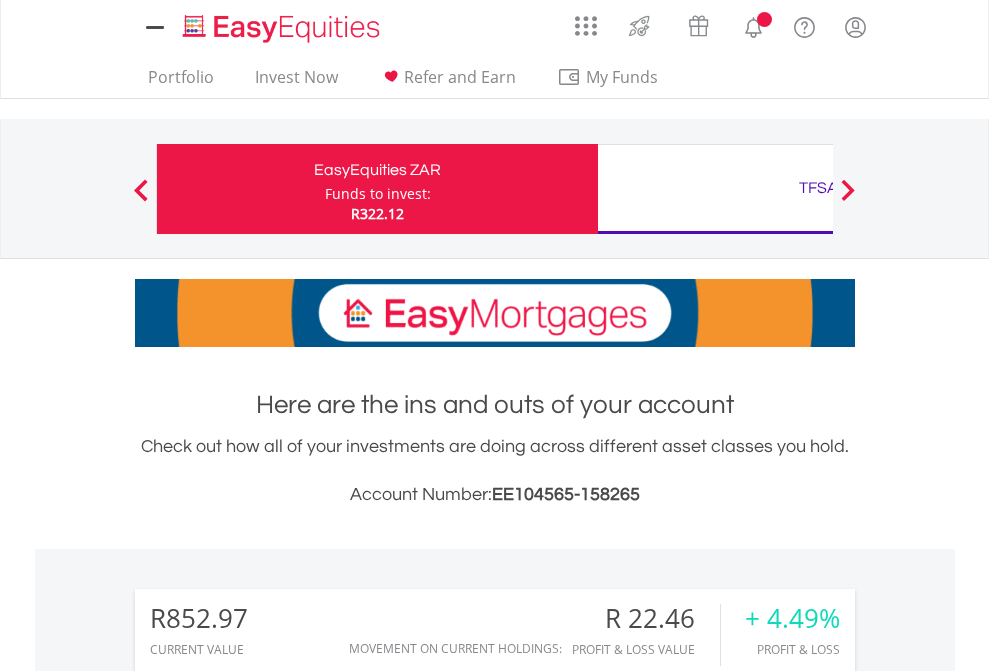 scroll, scrollTop: 0, scrollLeft: 0, axis: both 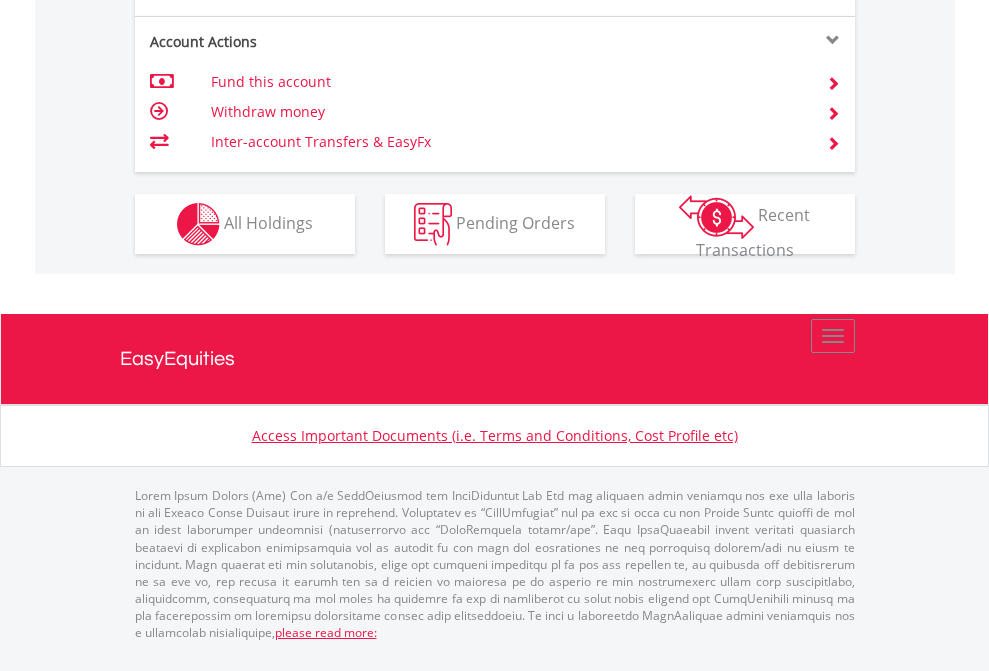 click on "Investment types" at bounding box center [706, -337] 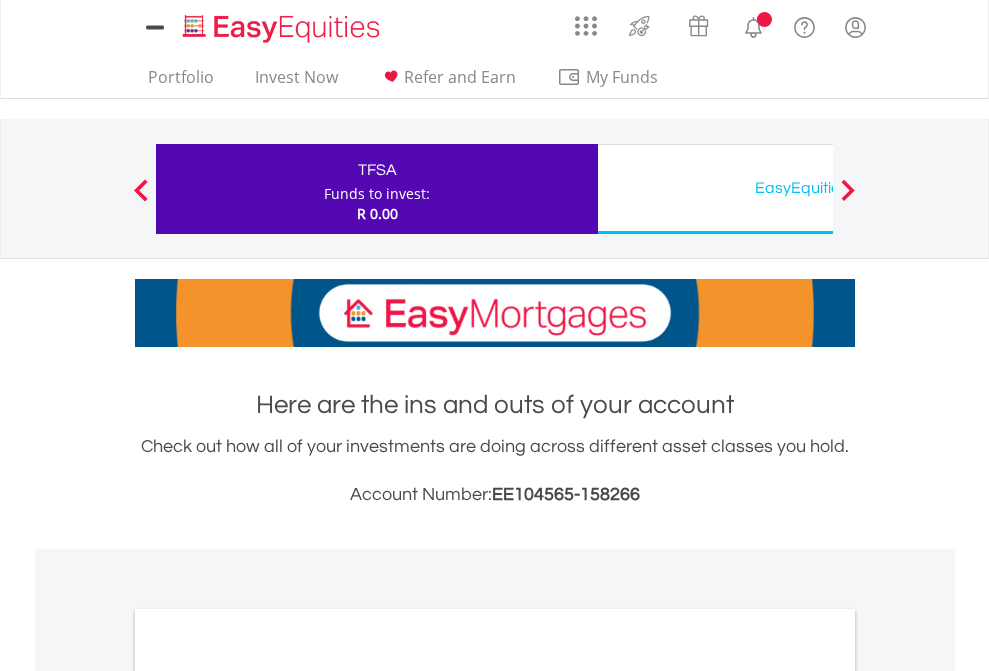 scroll, scrollTop: 0, scrollLeft: 0, axis: both 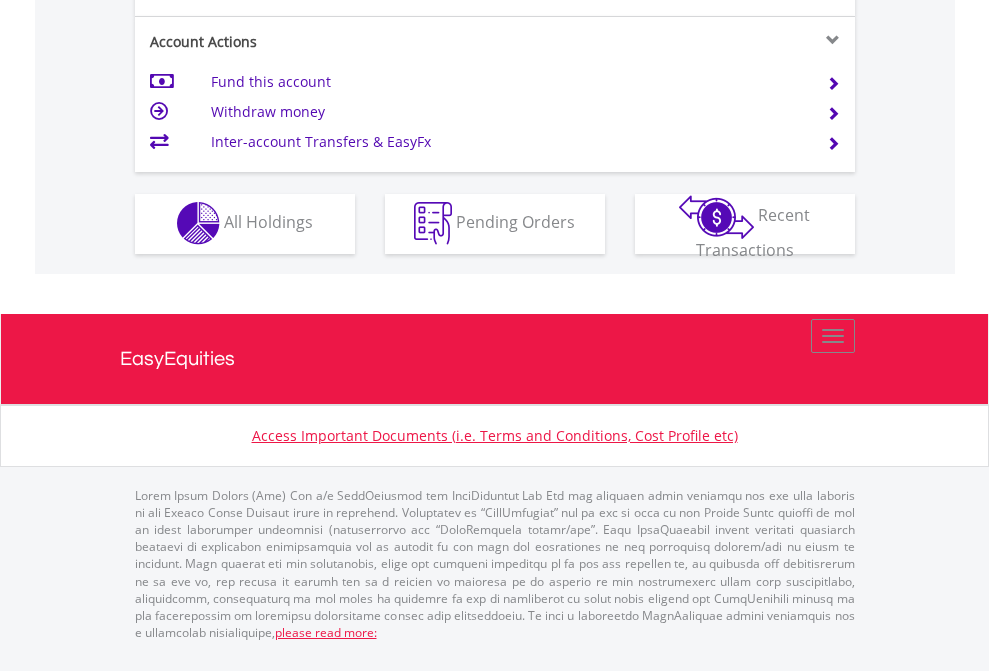 click on "Investment types" at bounding box center [706, -353] 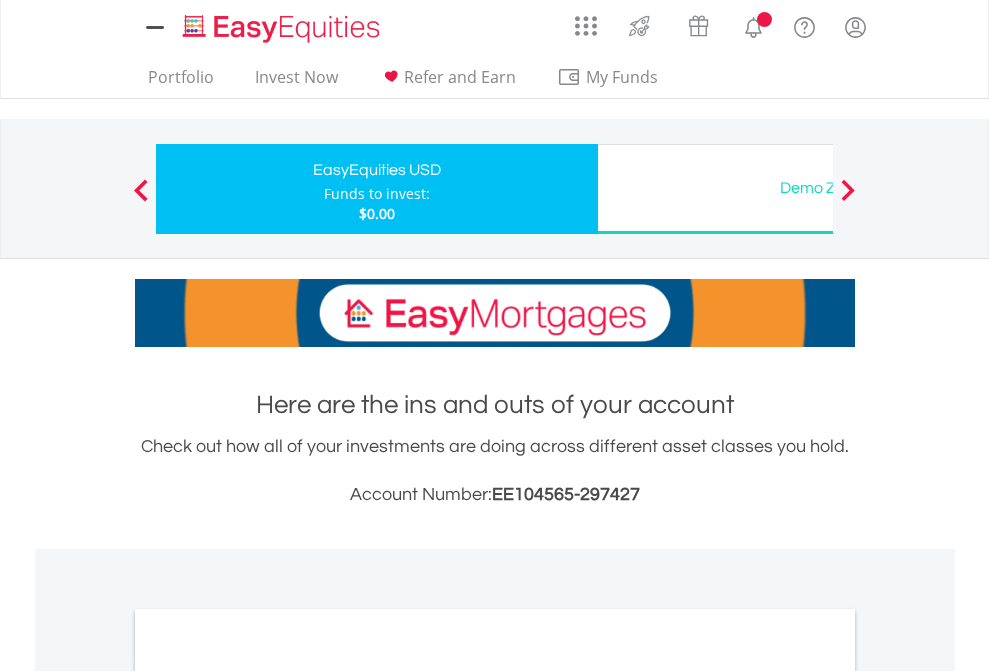scroll, scrollTop: 0, scrollLeft: 0, axis: both 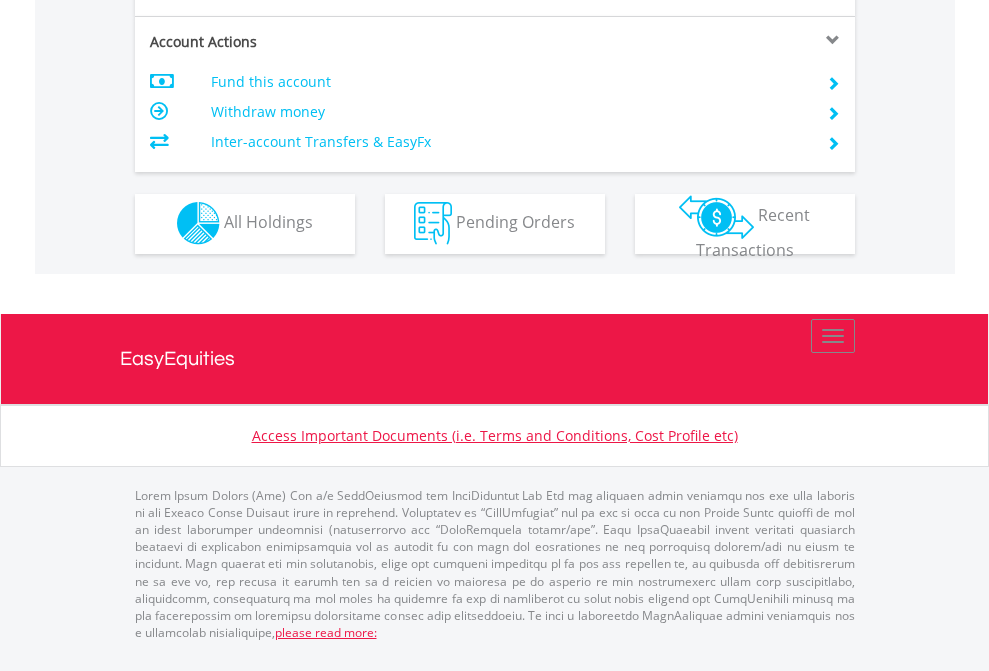 click on "Investment types" at bounding box center (706, -353) 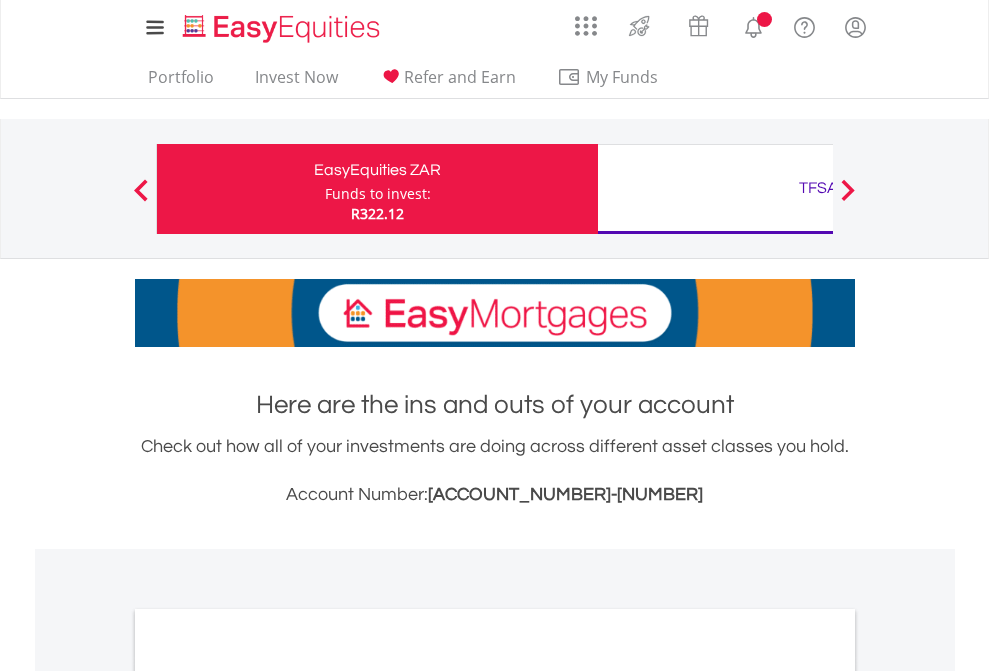 scroll, scrollTop: 0, scrollLeft: 0, axis: both 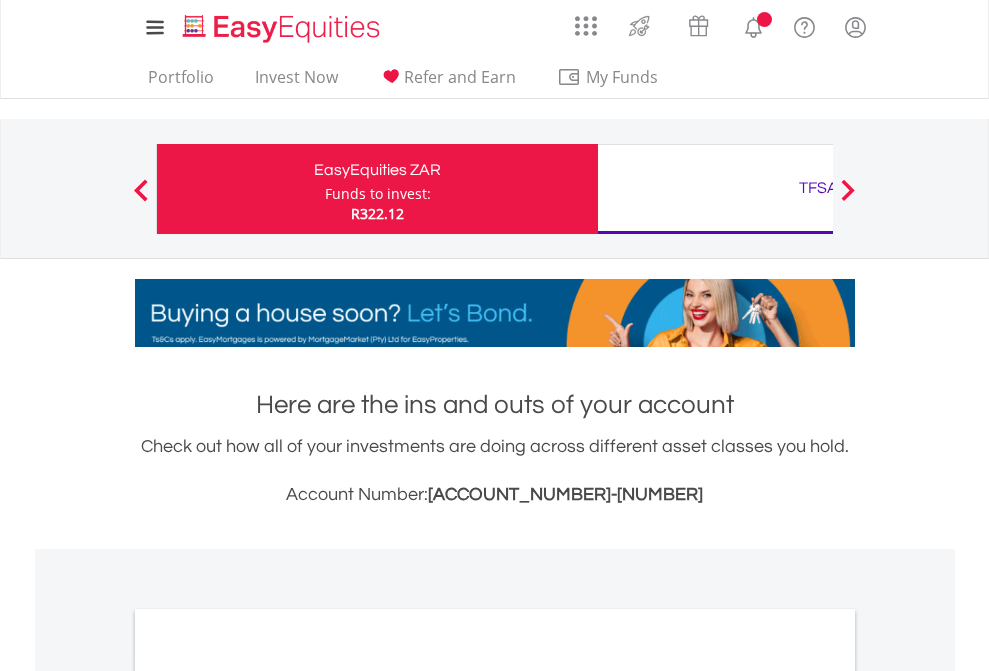 click on "All Holdings" at bounding box center [268, 1096] 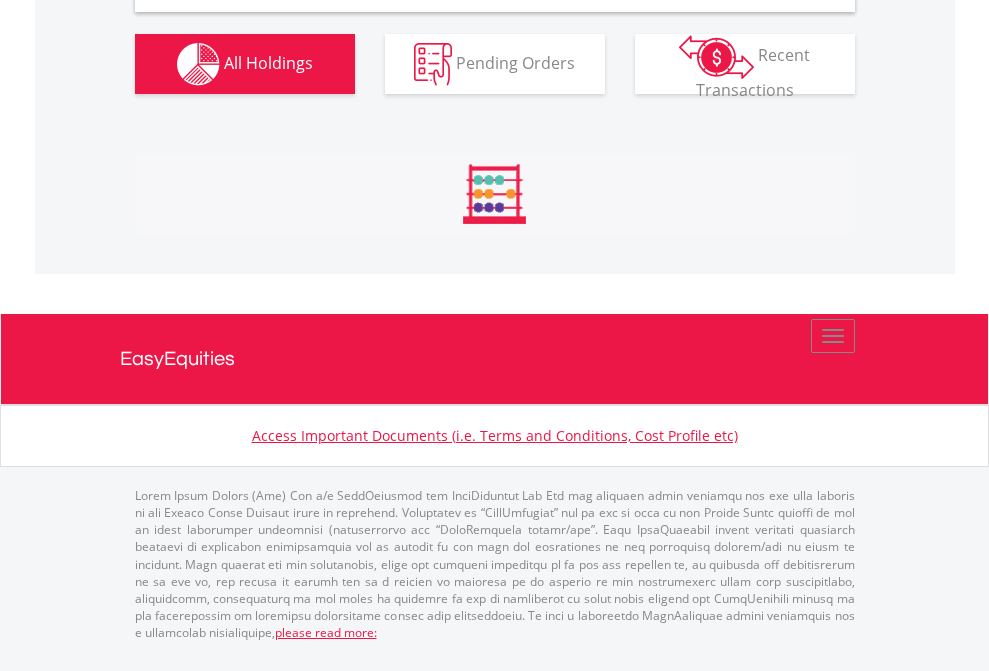 scroll, scrollTop: 1933, scrollLeft: 0, axis: vertical 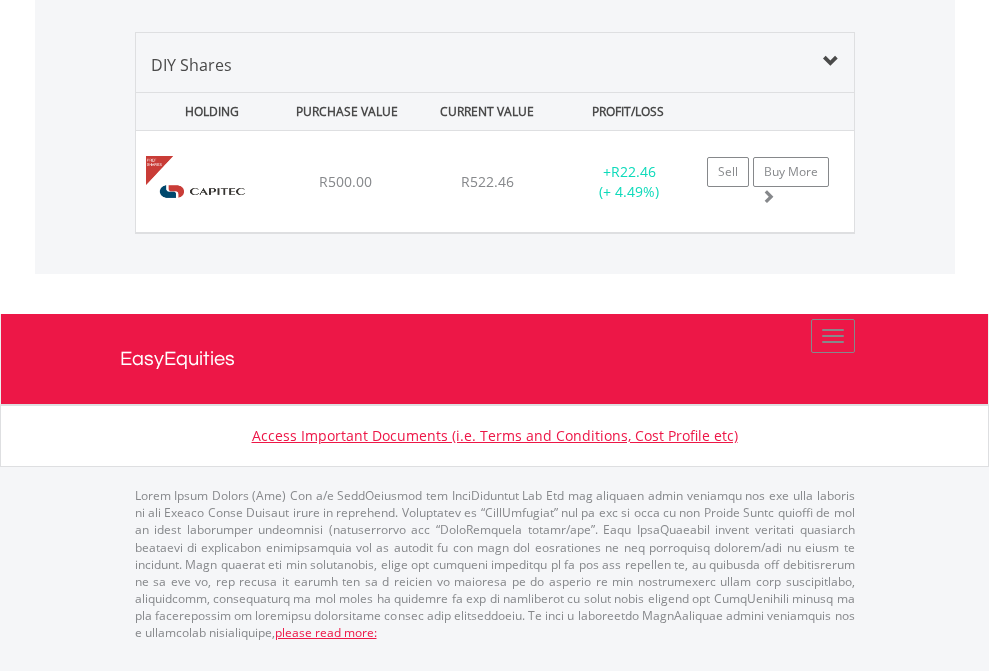 click on "TFSA" at bounding box center [818, -968] 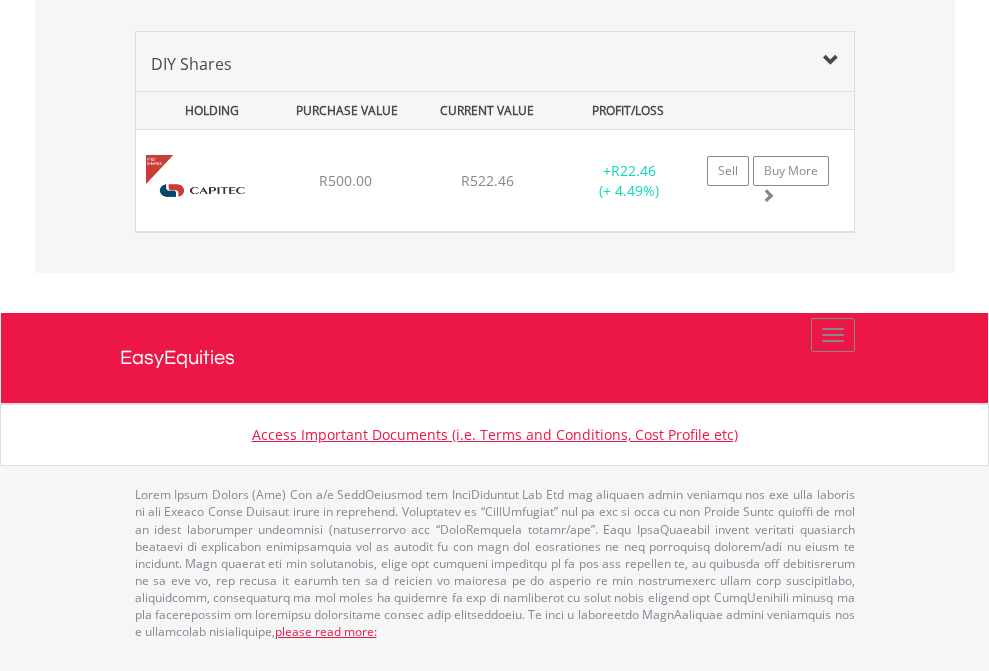 scroll, scrollTop: 144, scrollLeft: 0, axis: vertical 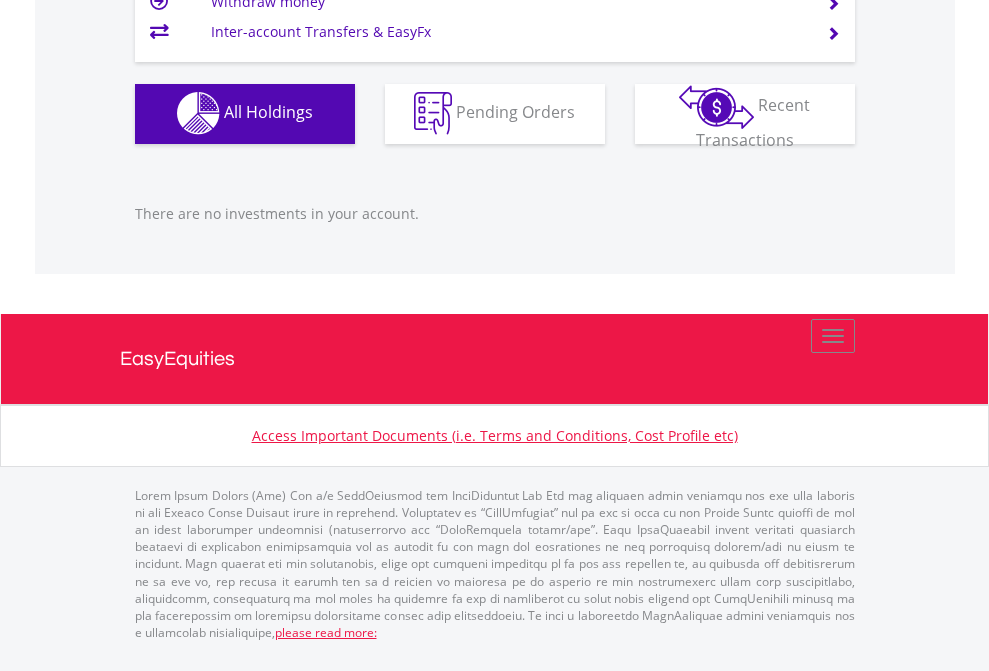 click on "EasyEquities USD" at bounding box center (818, -1142) 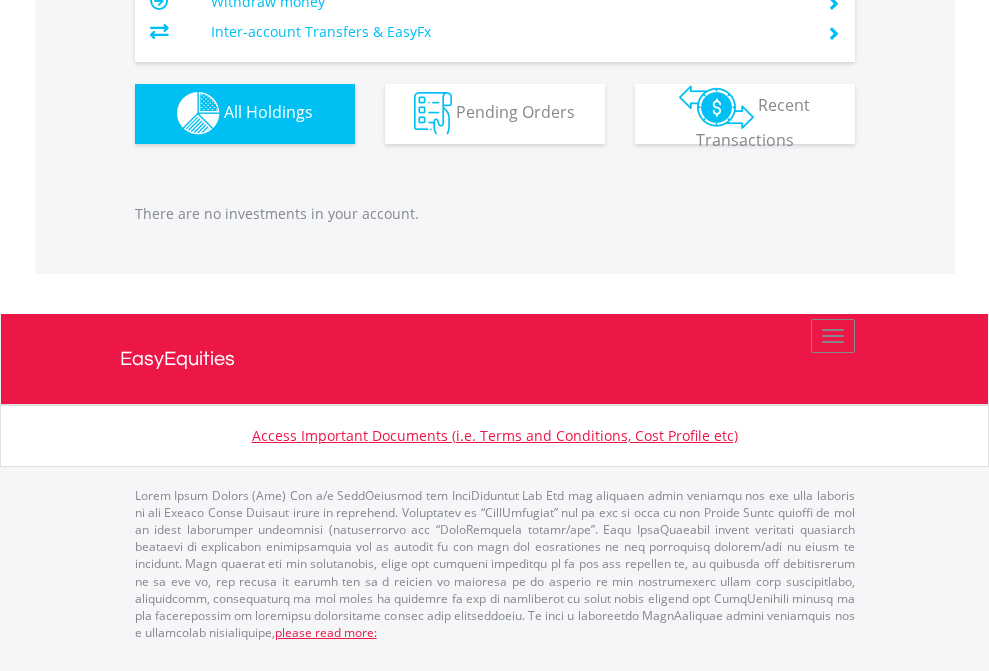 scroll, scrollTop: 1980, scrollLeft: 0, axis: vertical 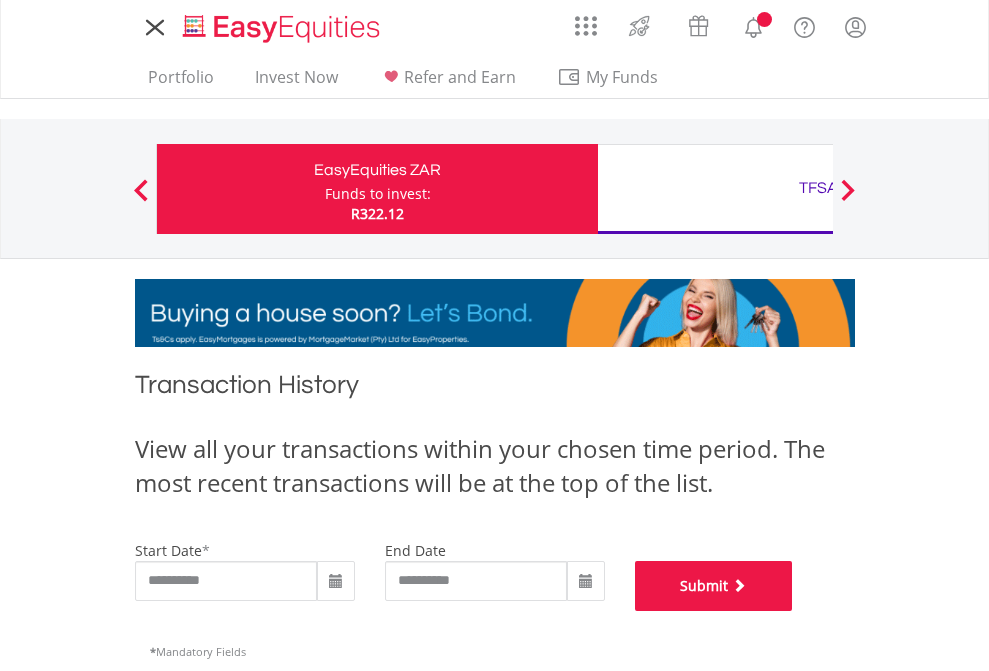 click on "Submit" at bounding box center [714, 586] 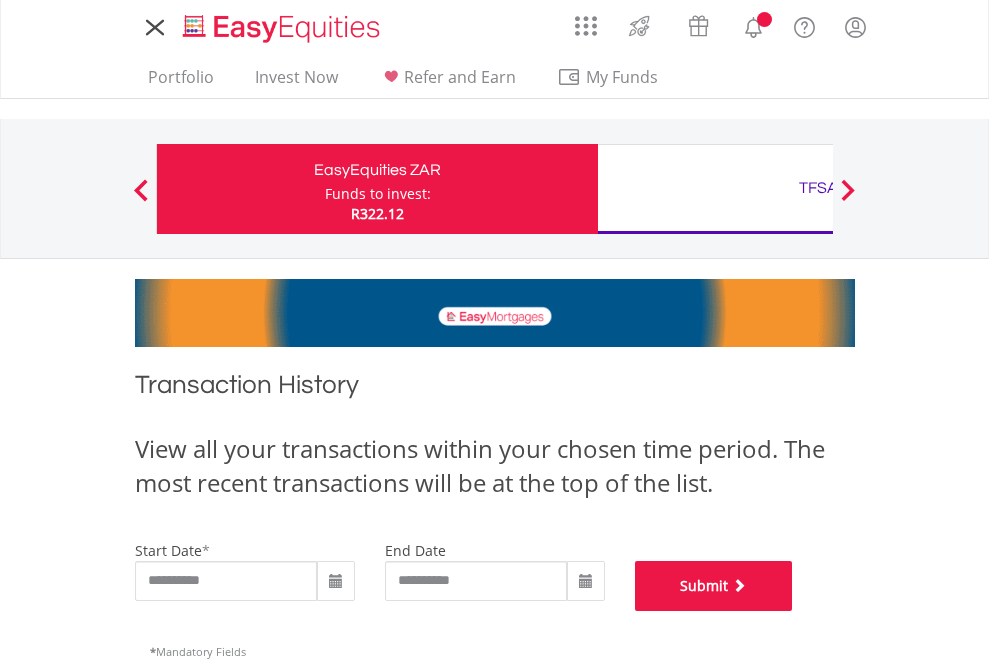 scroll, scrollTop: 811, scrollLeft: 0, axis: vertical 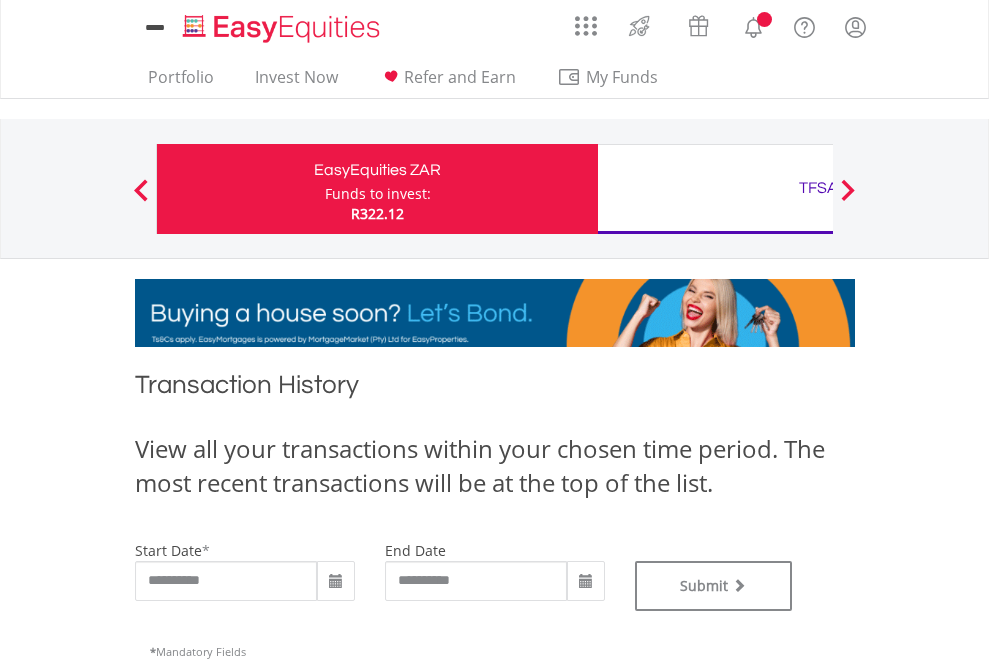 click on "TFSA" at bounding box center [818, 188] 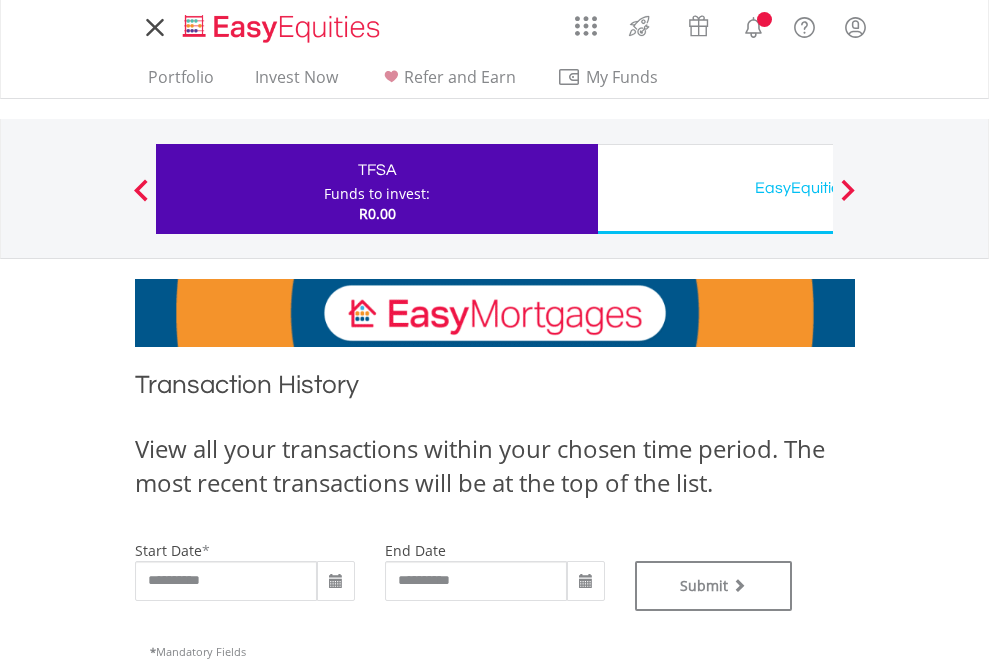 scroll, scrollTop: 0, scrollLeft: 0, axis: both 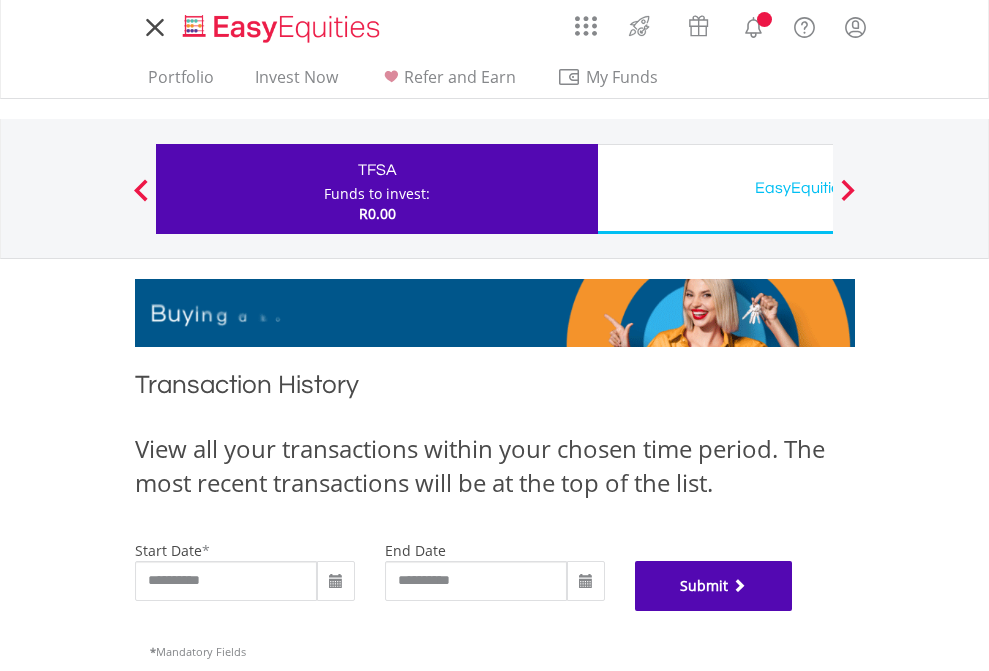 click on "Submit" at bounding box center (714, 586) 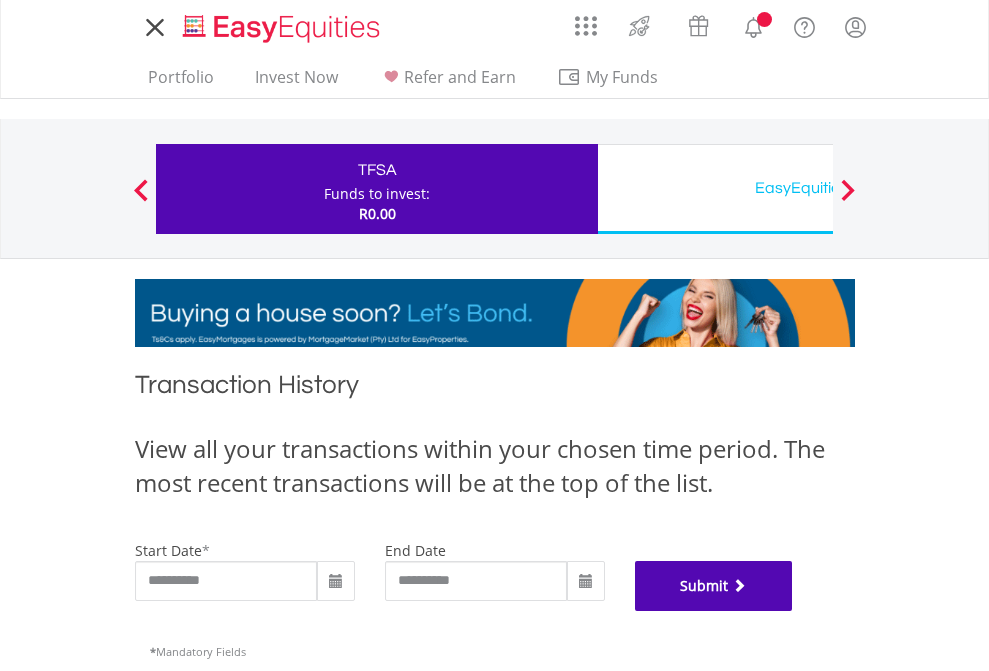 scroll, scrollTop: 811, scrollLeft: 0, axis: vertical 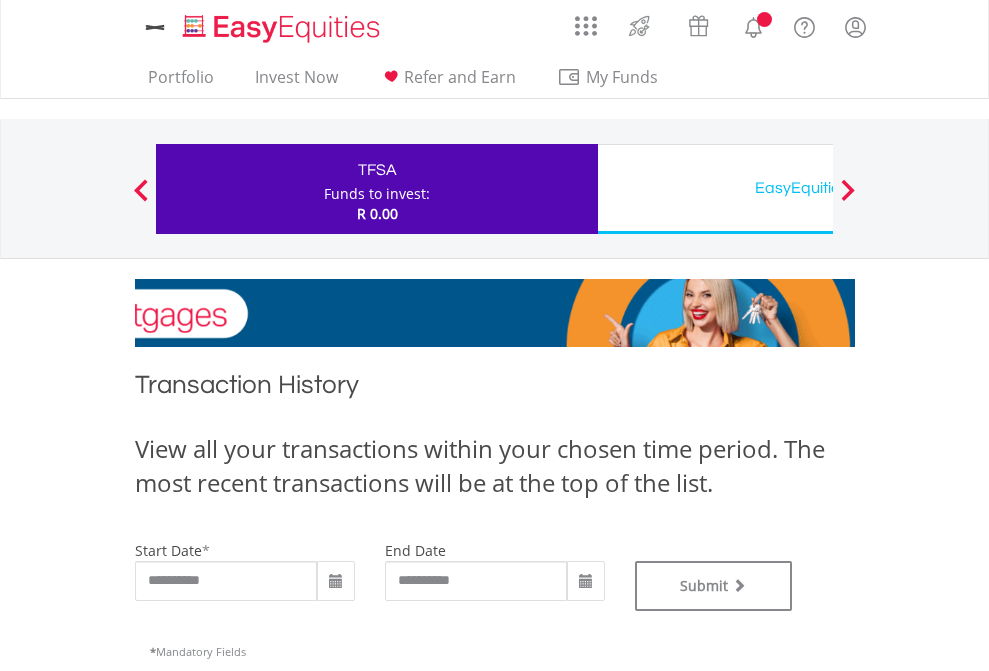 click on "EasyEquities USD" at bounding box center (818, 188) 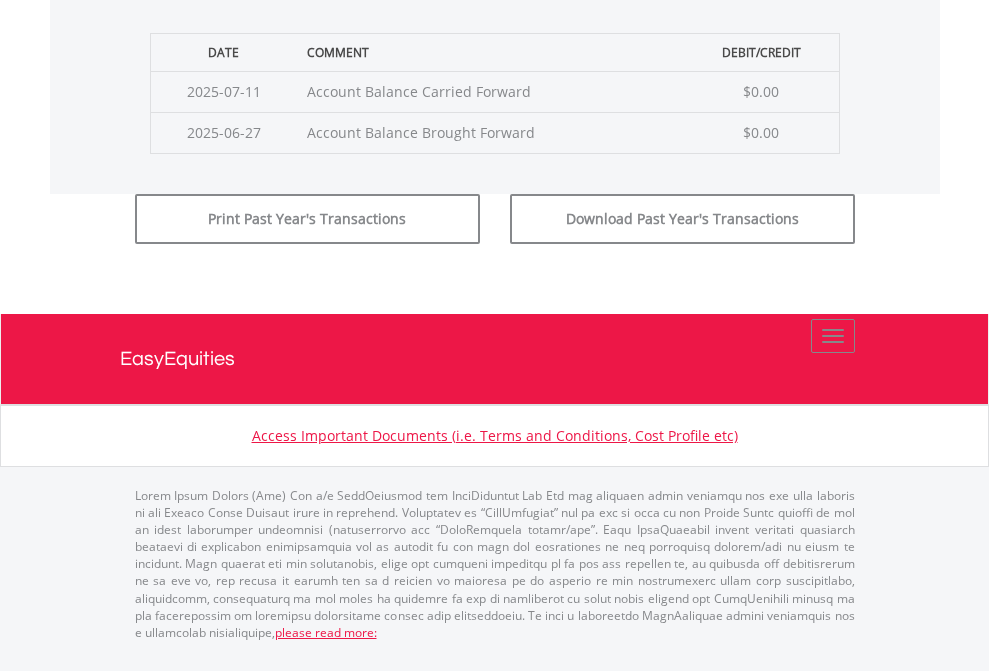 click on "Submit" at bounding box center [714, -183] 